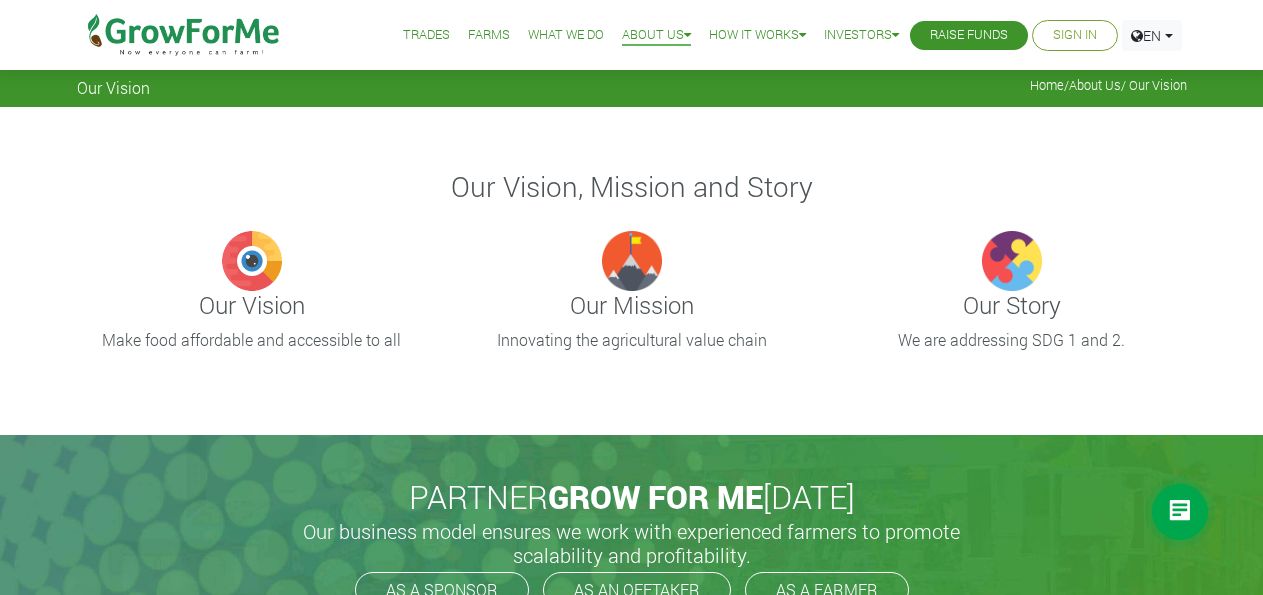 scroll, scrollTop: 0, scrollLeft: 0, axis: both 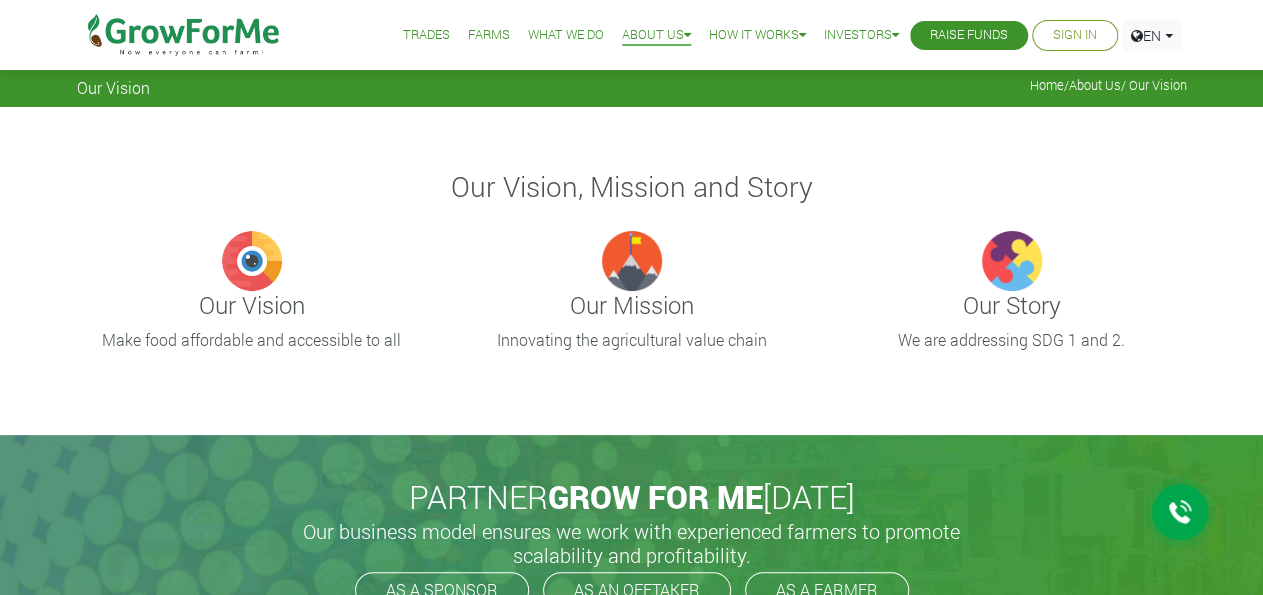 click on "Farms" at bounding box center (489, 35) 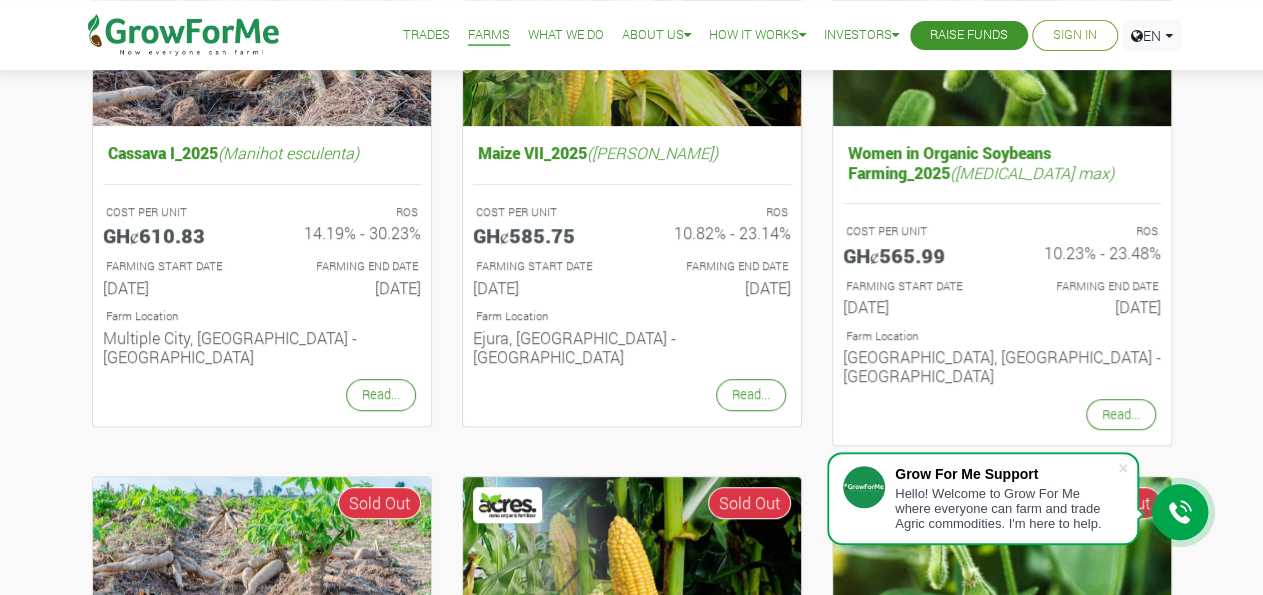 scroll, scrollTop: 355, scrollLeft: 0, axis: vertical 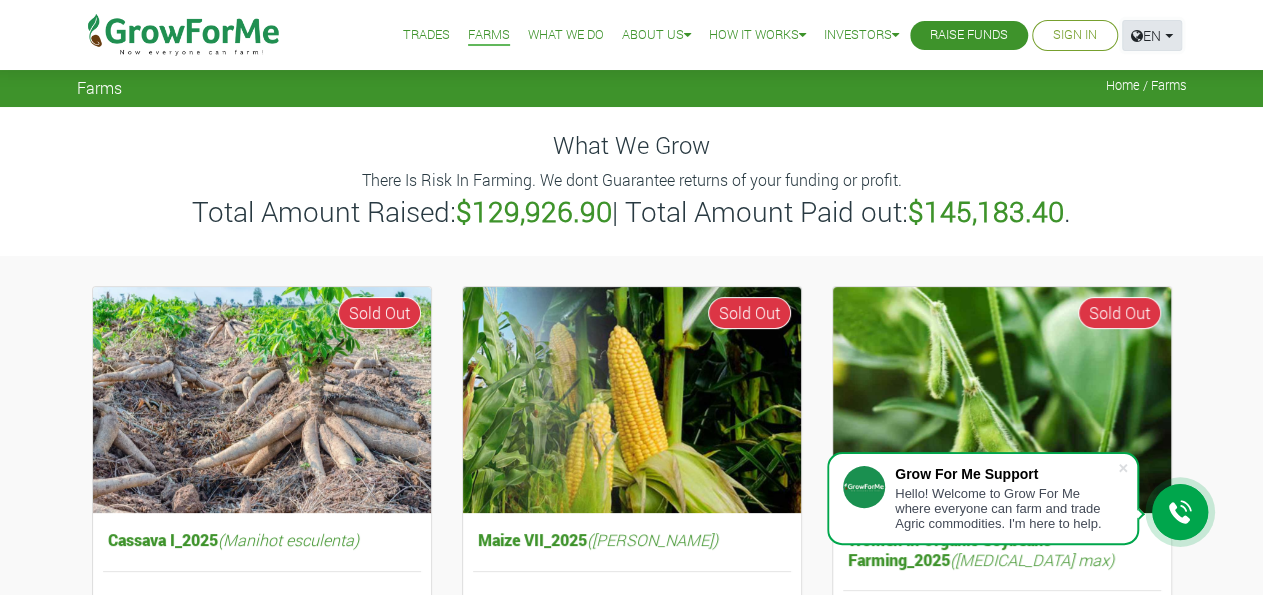 click on "EN" at bounding box center [1152, 35] 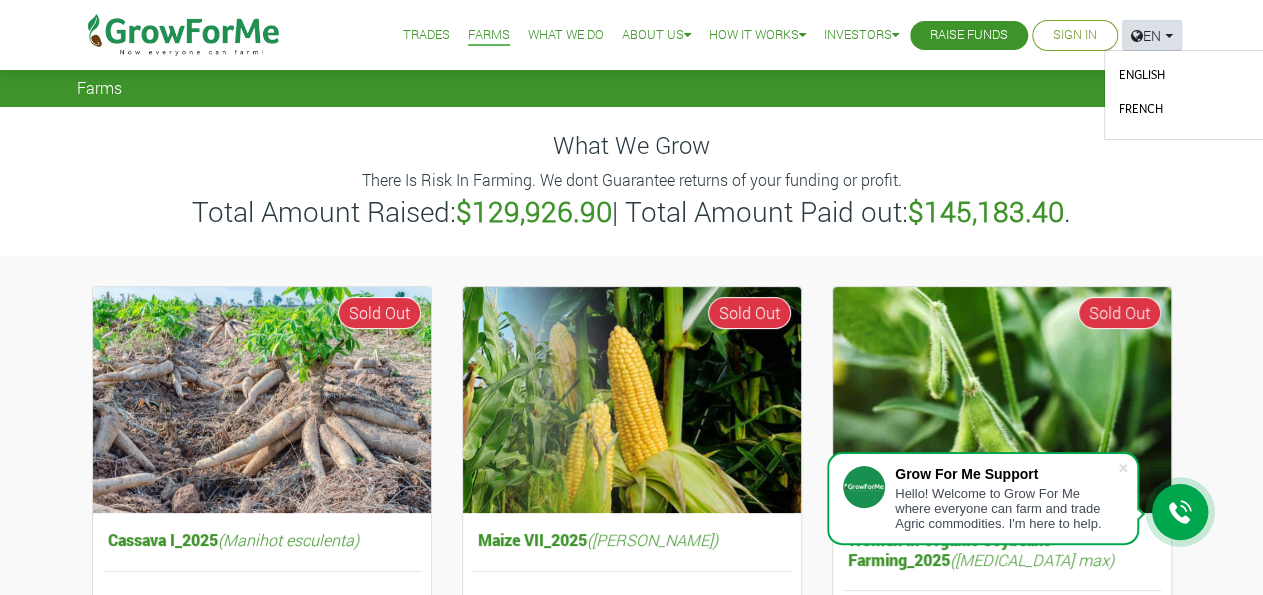 click on "French" at bounding box center (1184, 112) 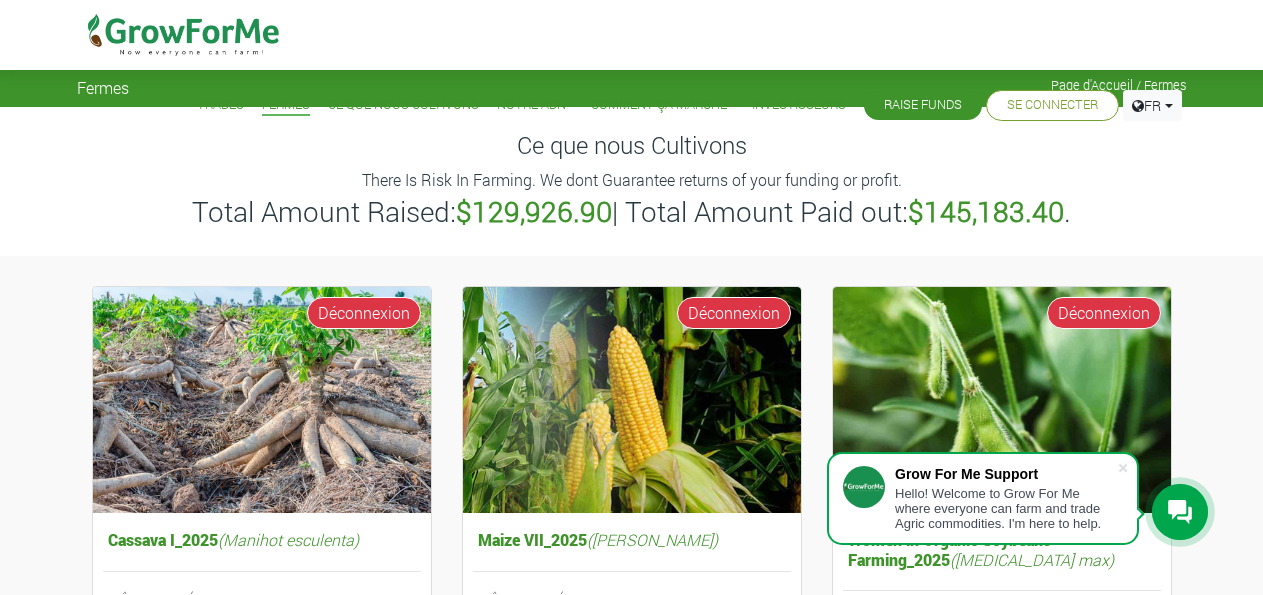scroll, scrollTop: 0, scrollLeft: 0, axis: both 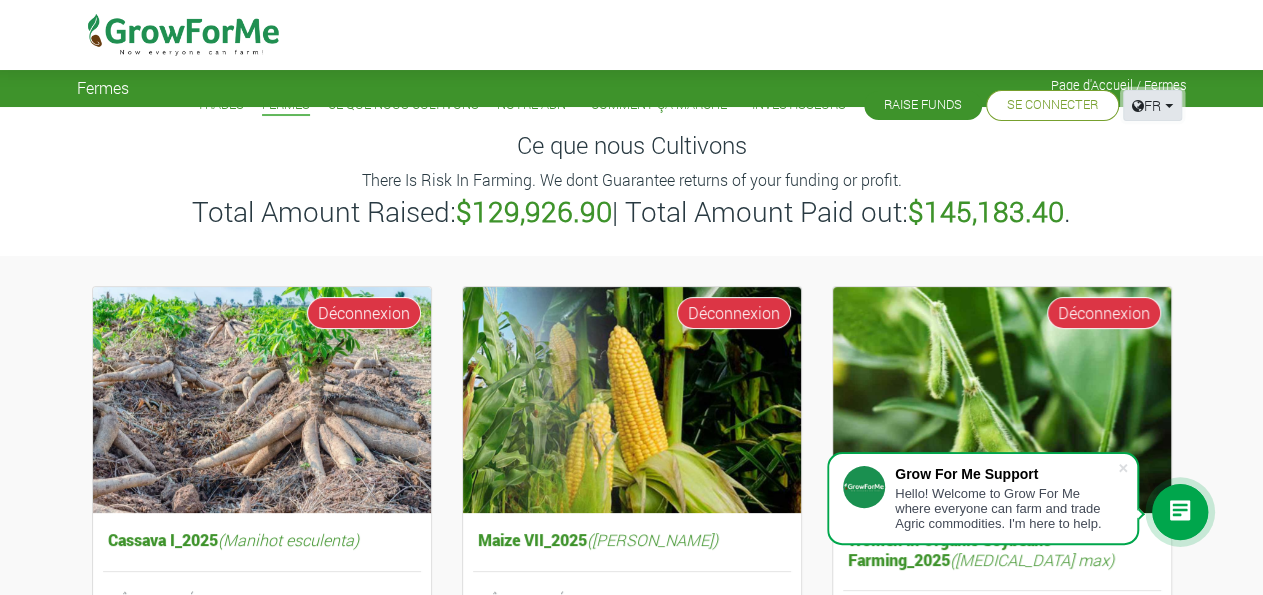 click on "FR" at bounding box center (1152, 105) 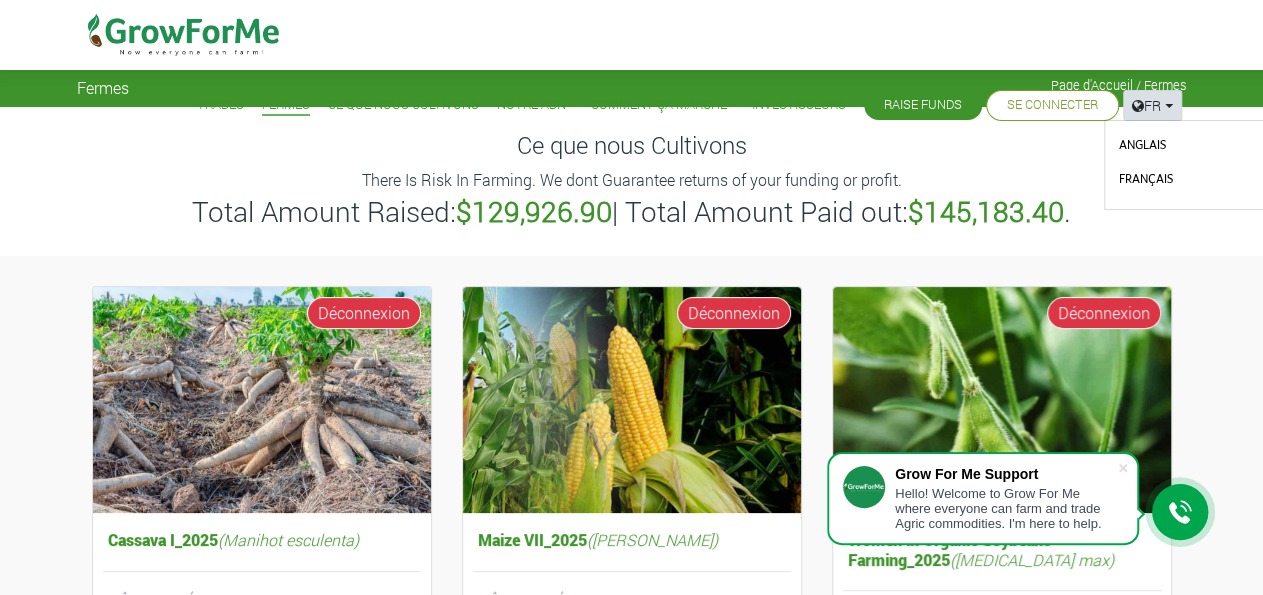 click on "Anglais" at bounding box center (1184, 148) 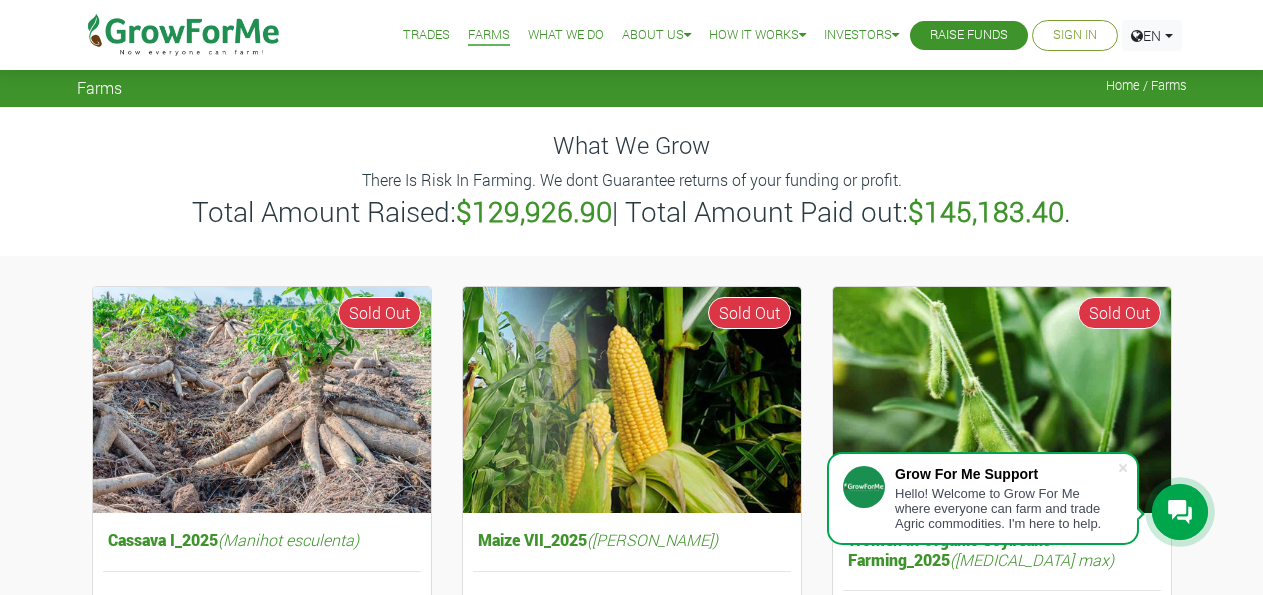 scroll, scrollTop: 0, scrollLeft: 0, axis: both 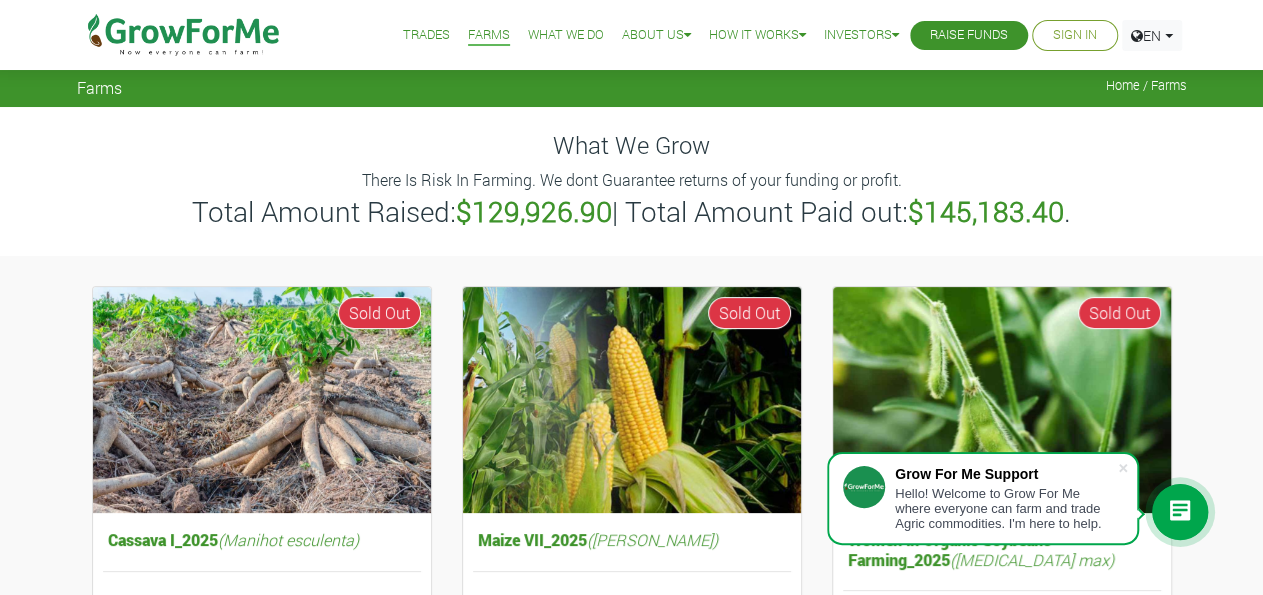 click on "Trades" at bounding box center [426, 35] 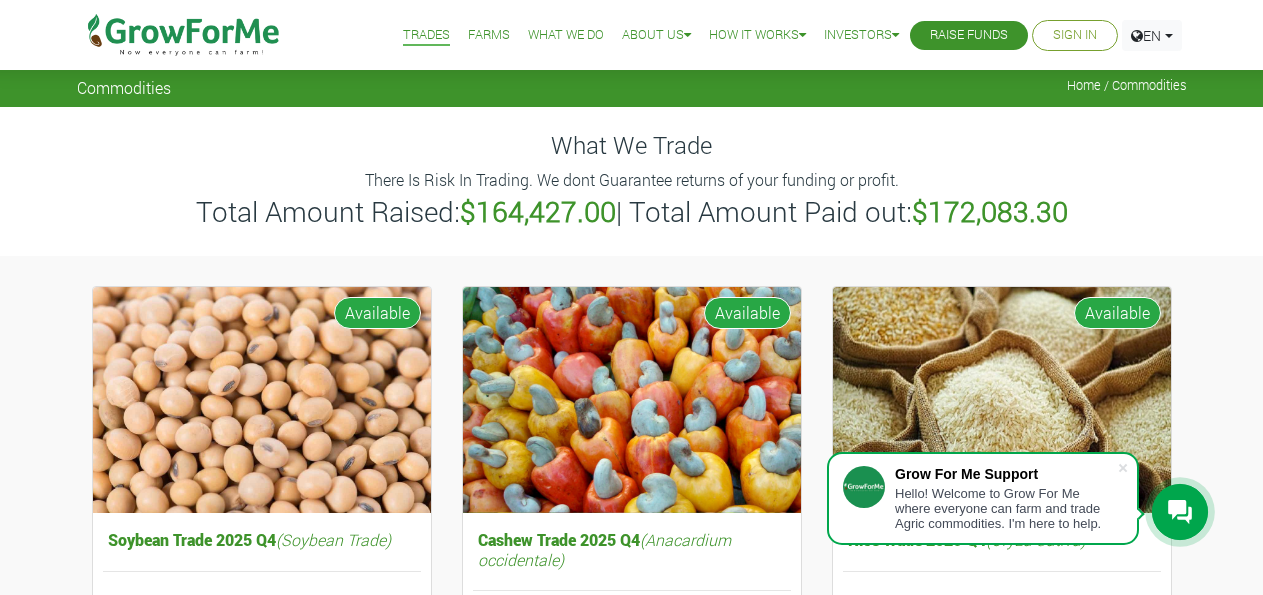 scroll, scrollTop: 0, scrollLeft: 0, axis: both 